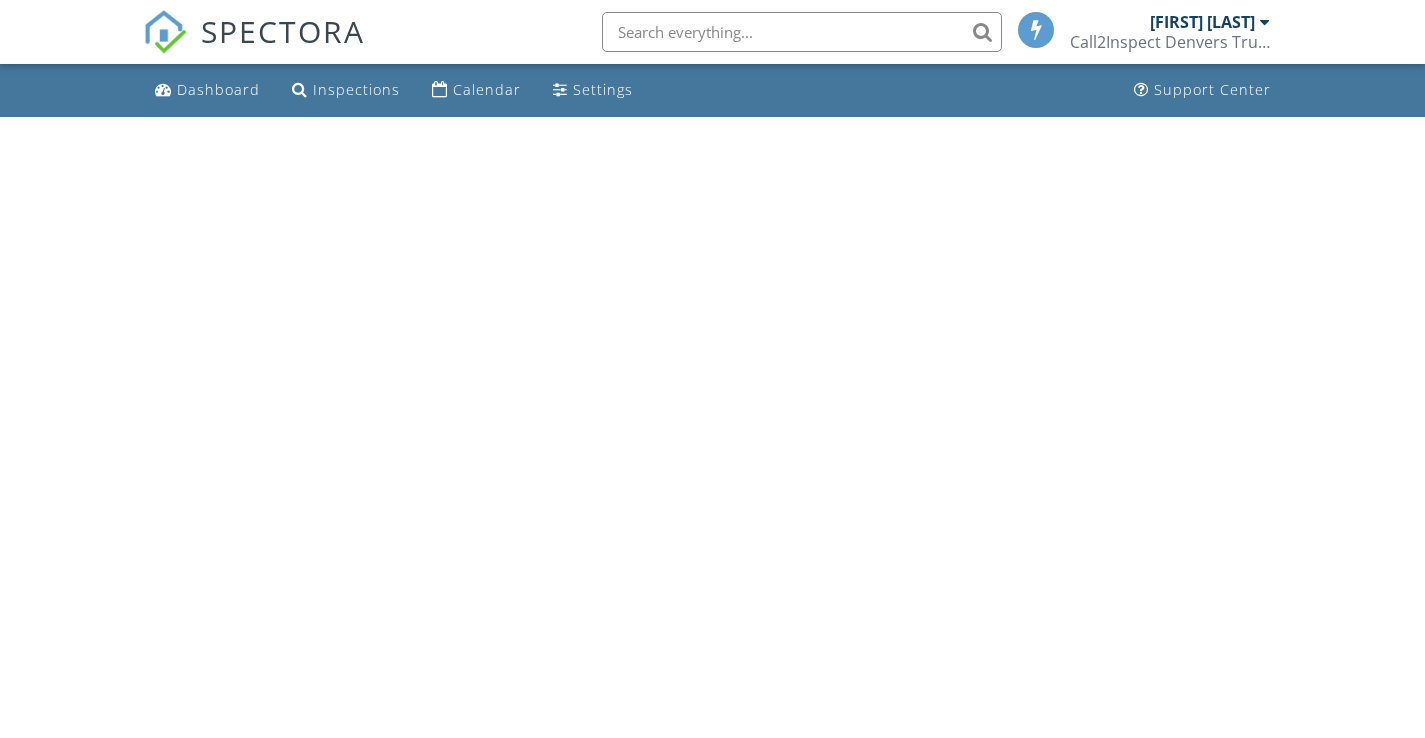 scroll, scrollTop: 0, scrollLeft: 0, axis: both 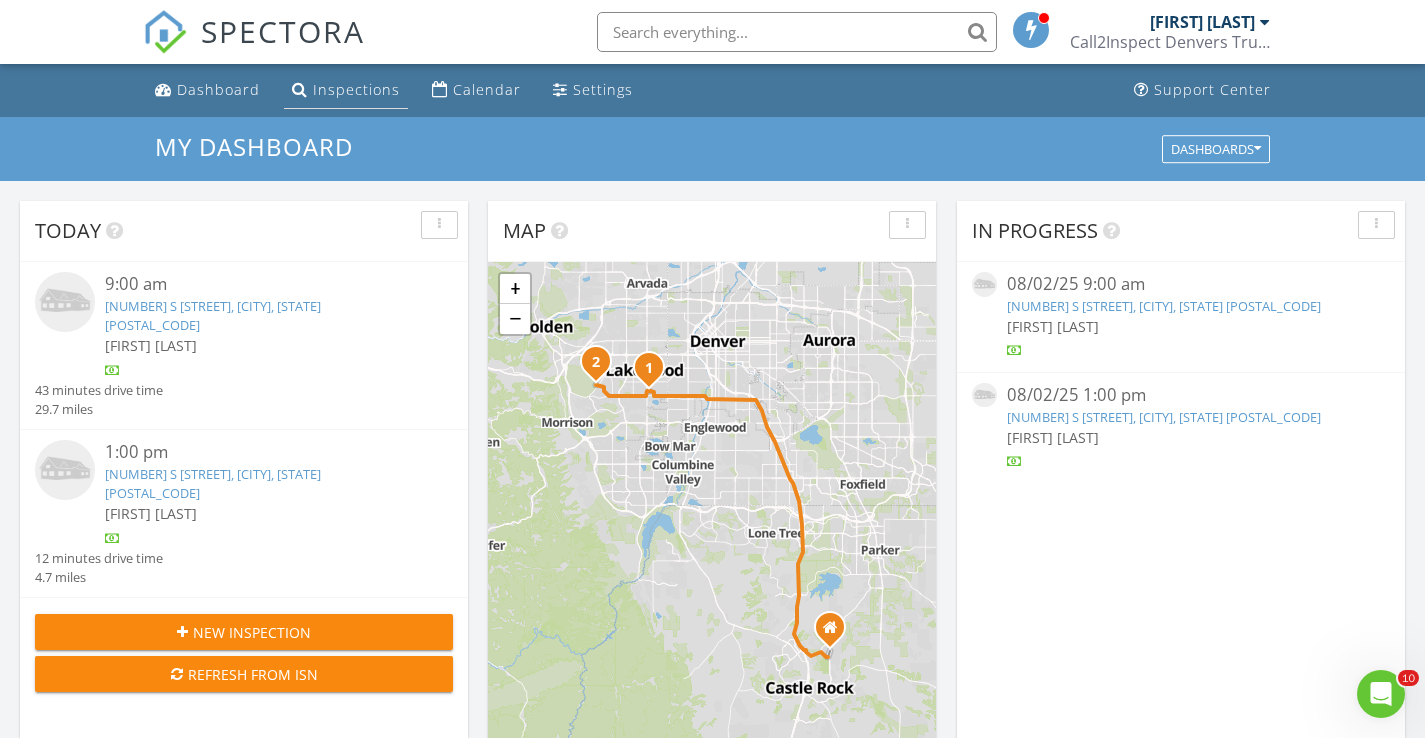 click on "Inspections" at bounding box center [356, 89] 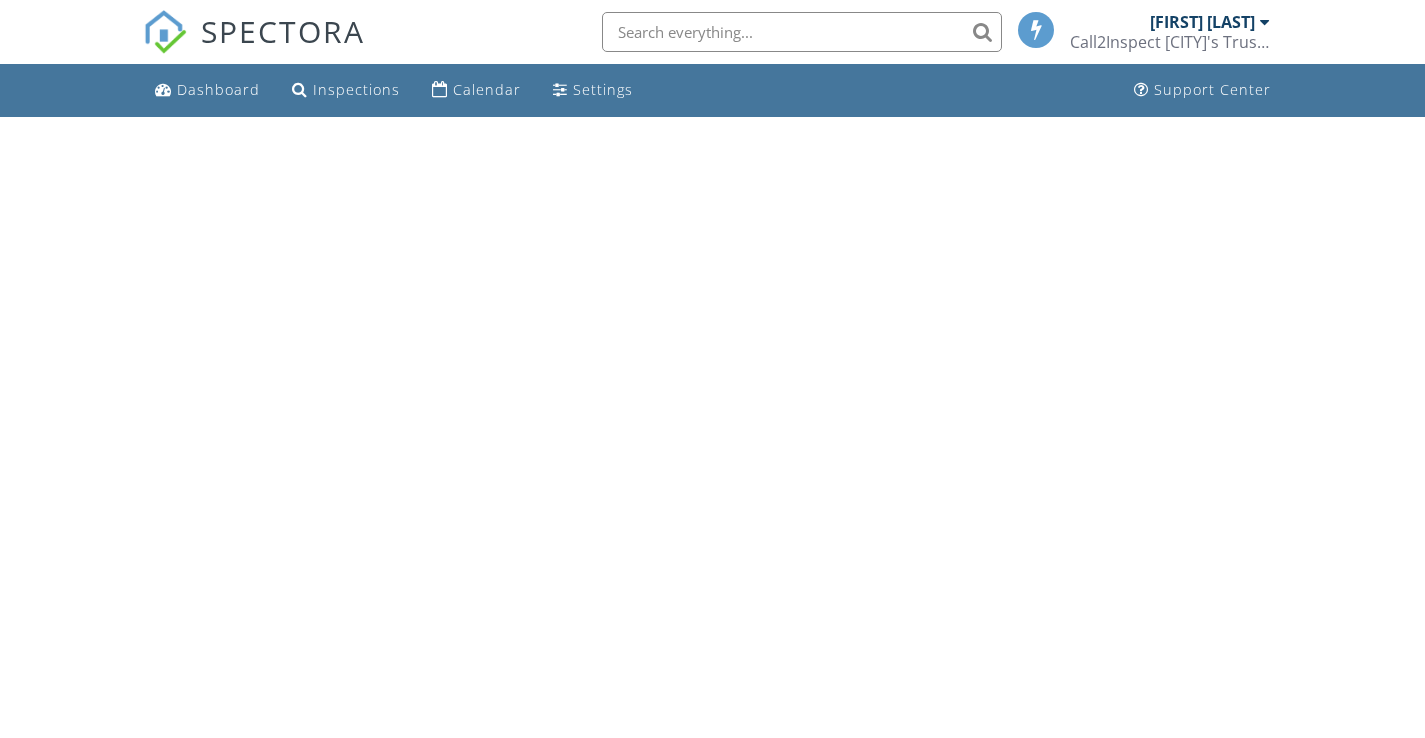scroll, scrollTop: 0, scrollLeft: 0, axis: both 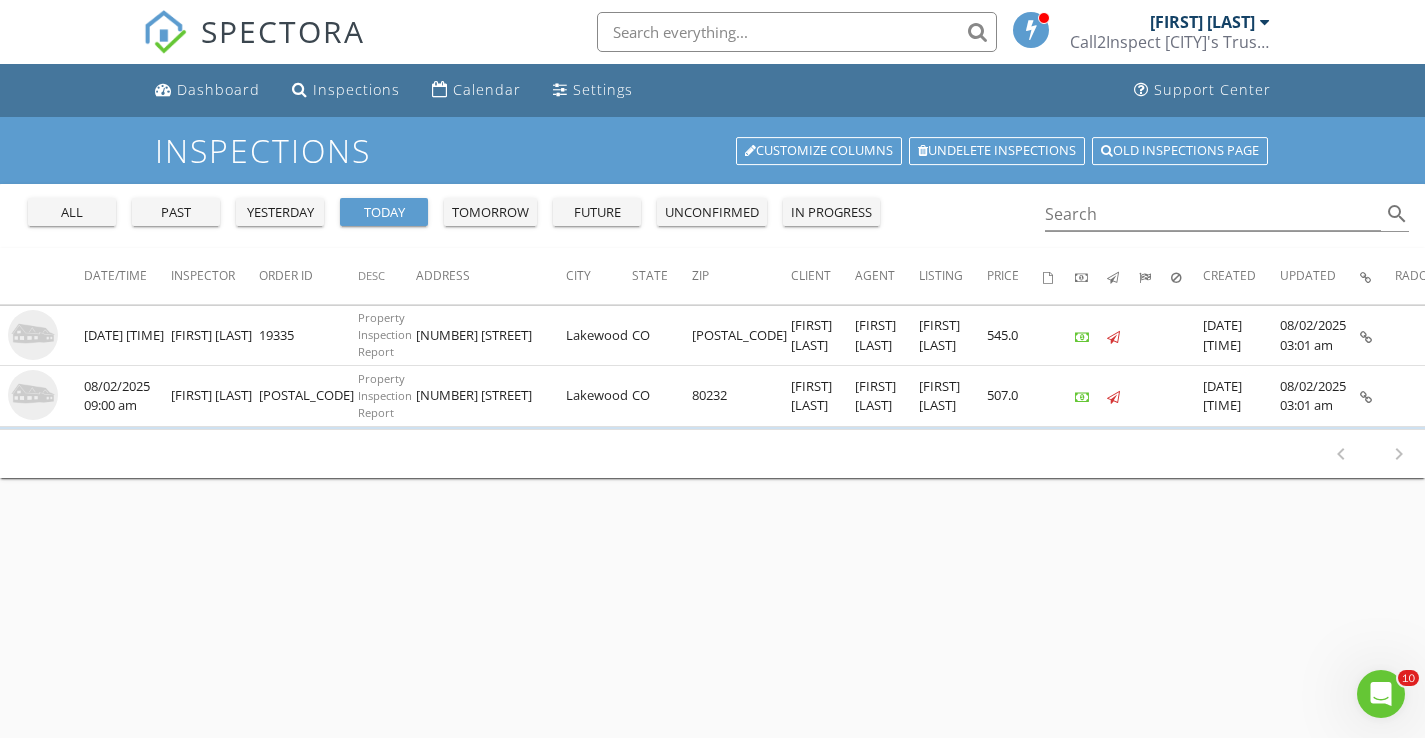 click on "past" at bounding box center [176, 213] 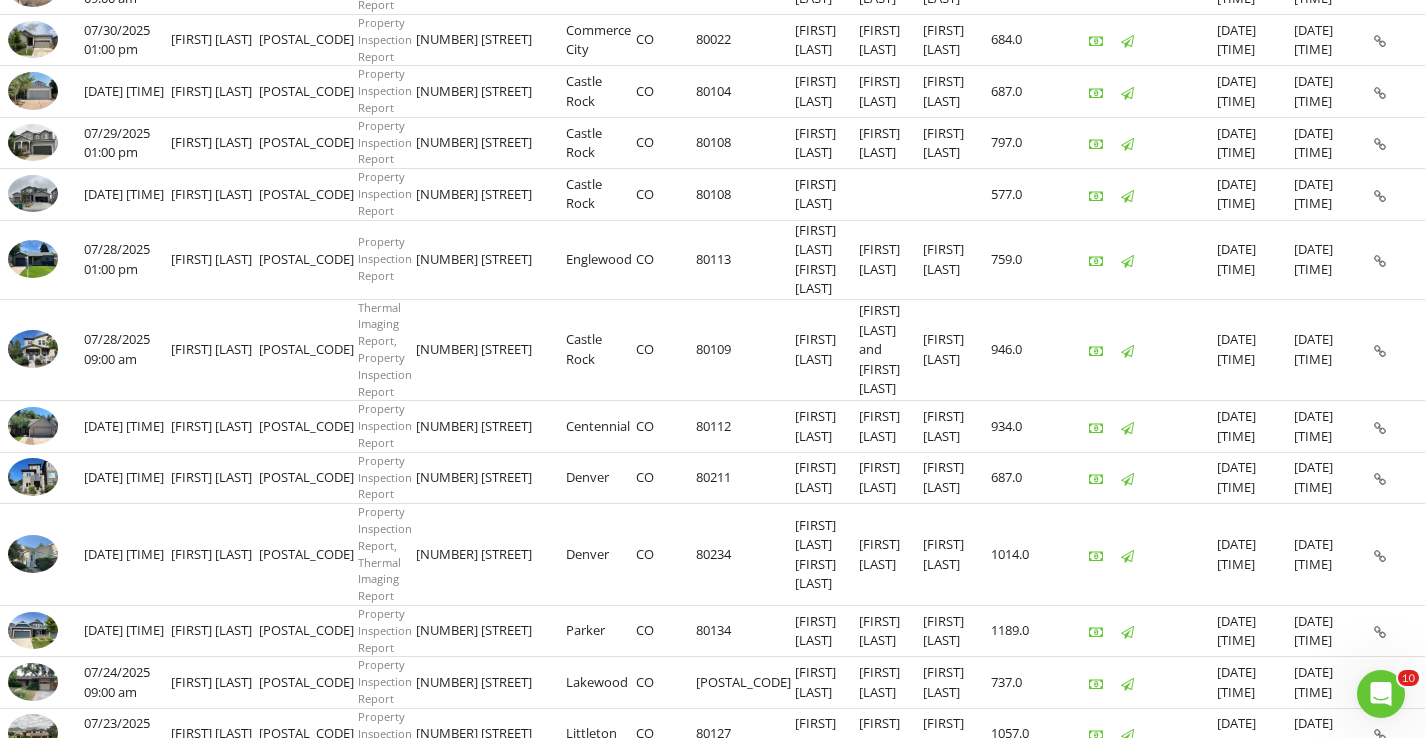 scroll, scrollTop: 576, scrollLeft: 0, axis: vertical 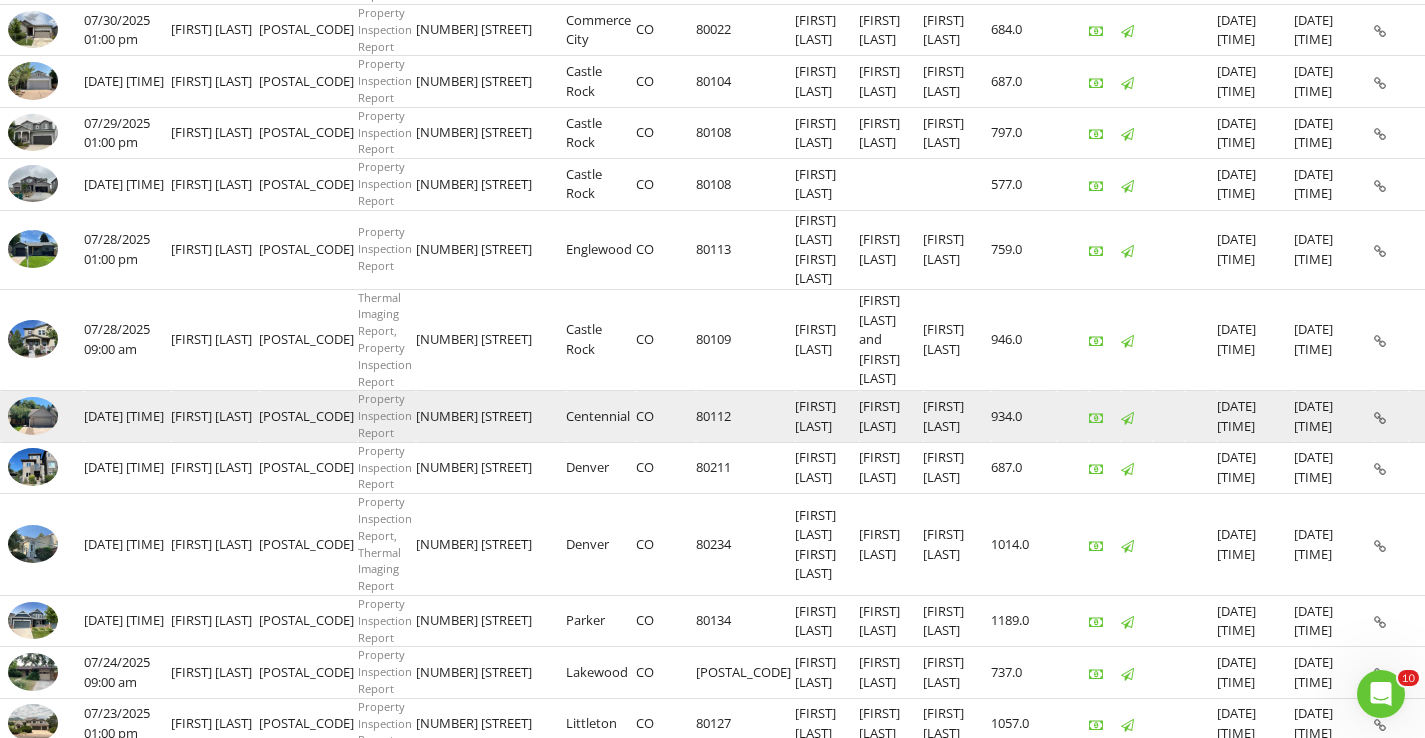 click at bounding box center [33, 416] 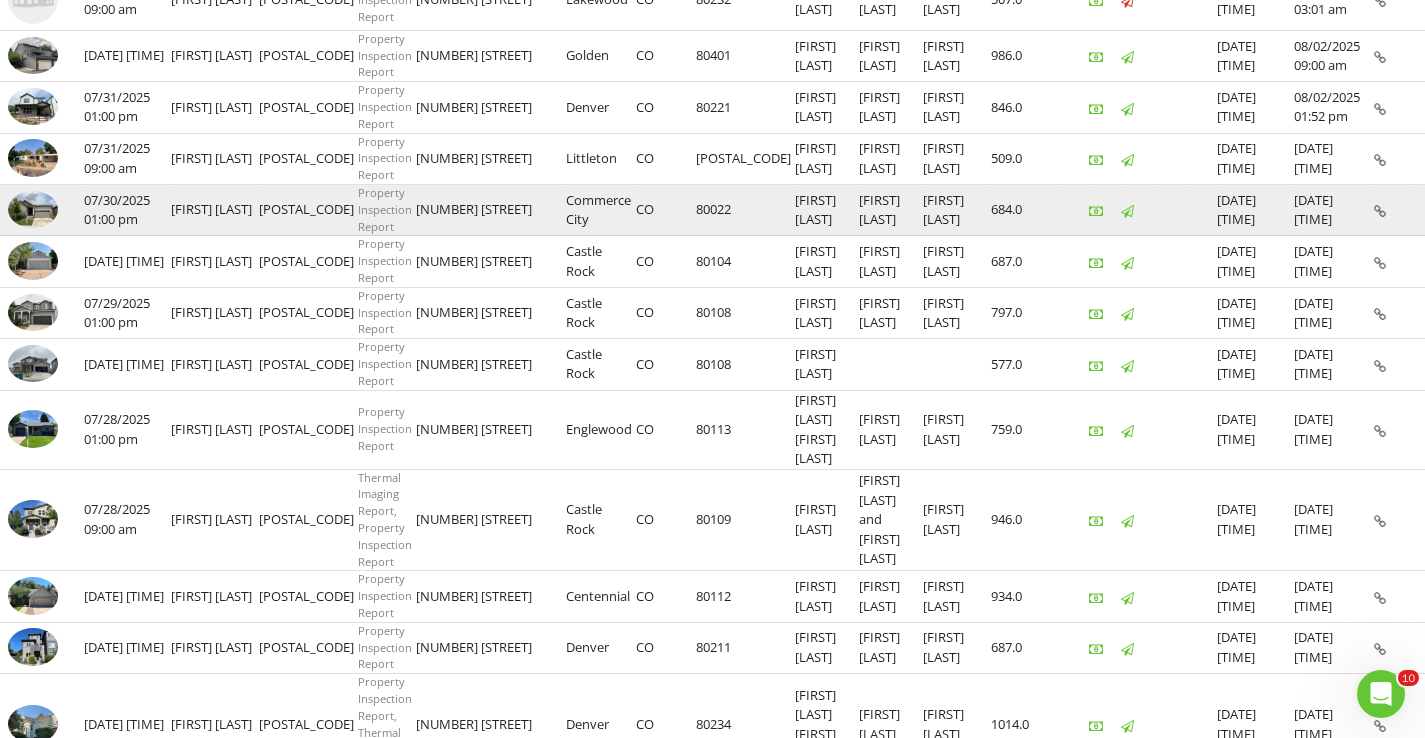 scroll, scrollTop: 0, scrollLeft: 0, axis: both 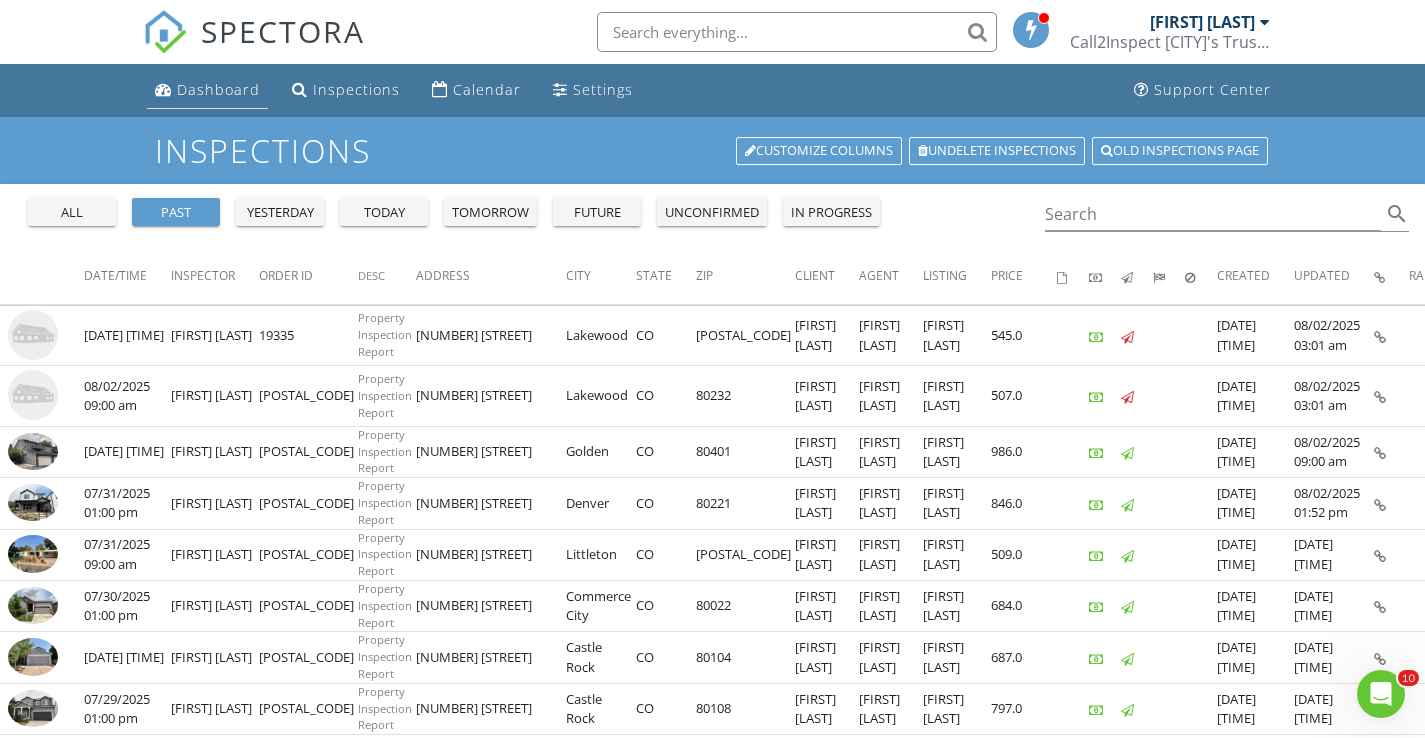 click on "Dashboard" at bounding box center [218, 89] 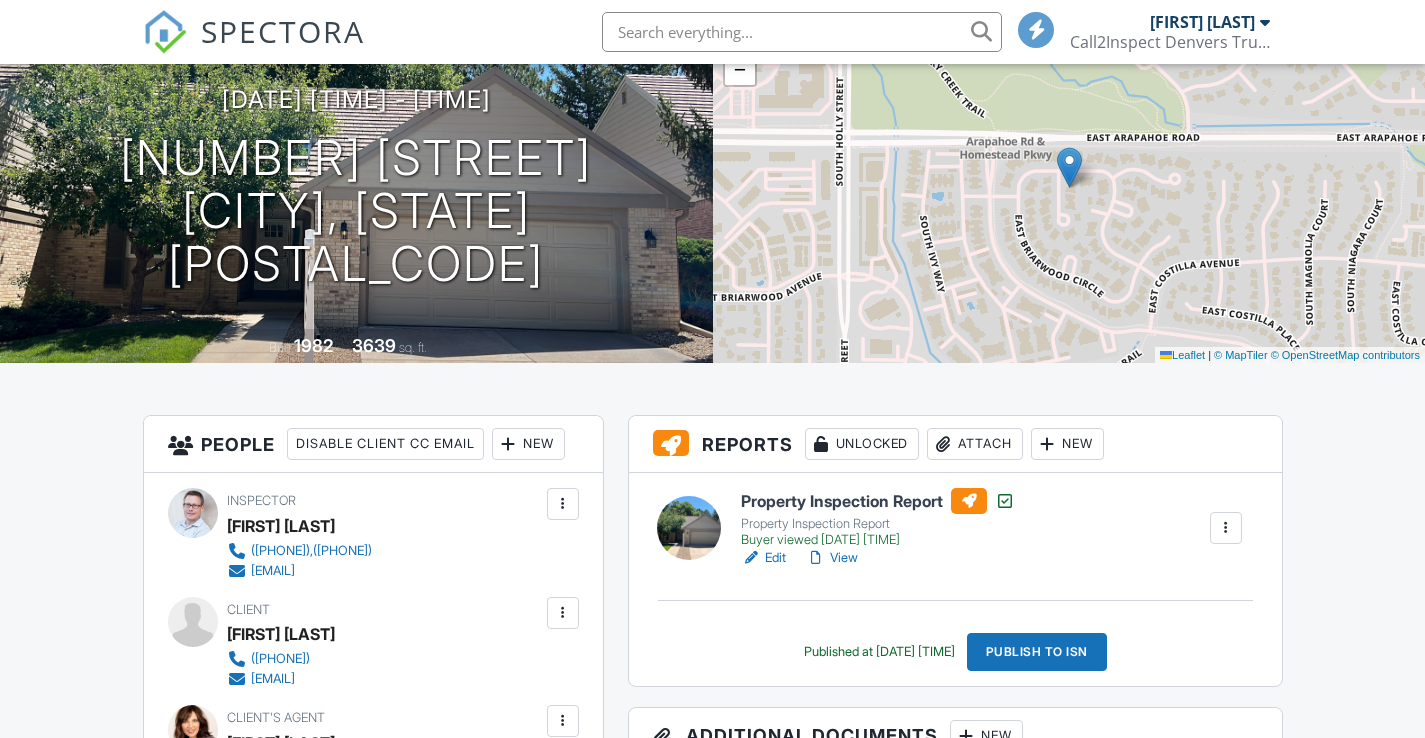 scroll, scrollTop: 0, scrollLeft: 0, axis: both 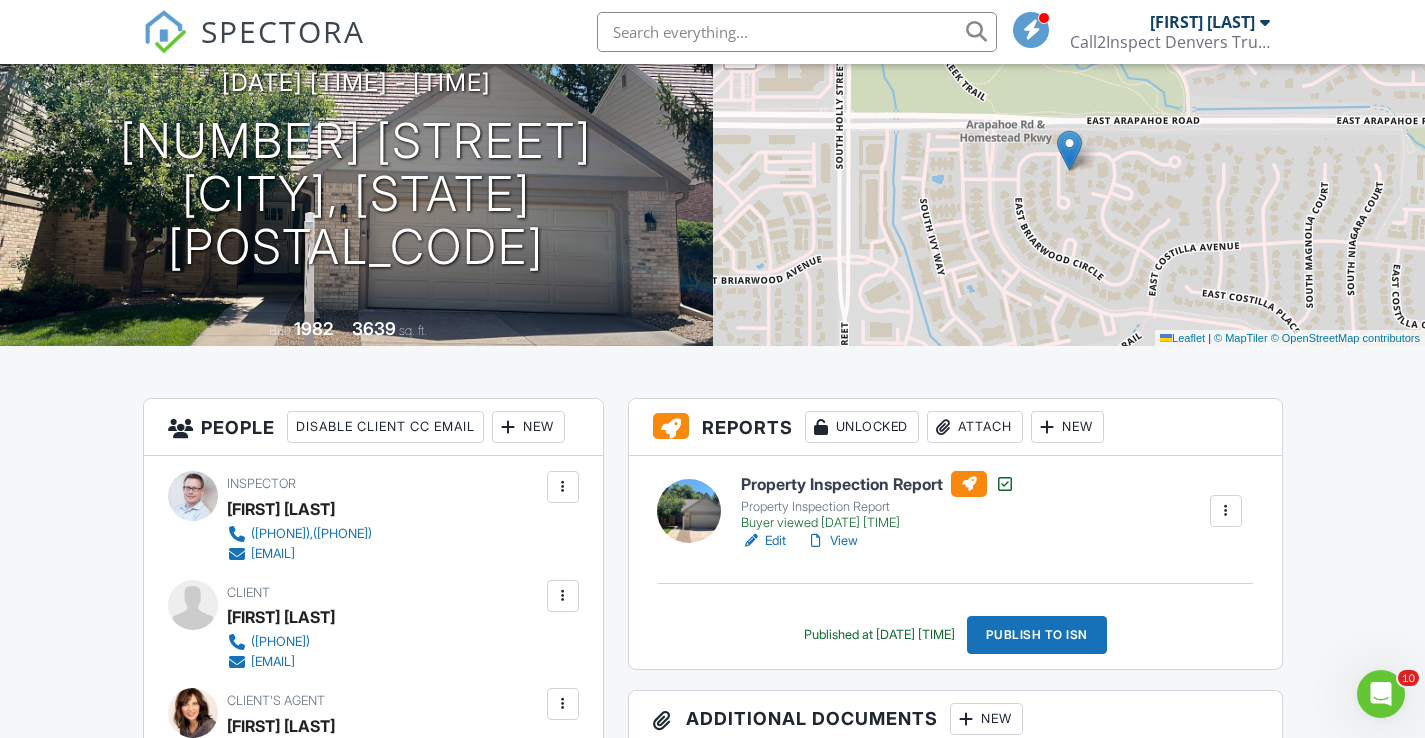 click on "Property Inspection Report" at bounding box center [878, 484] 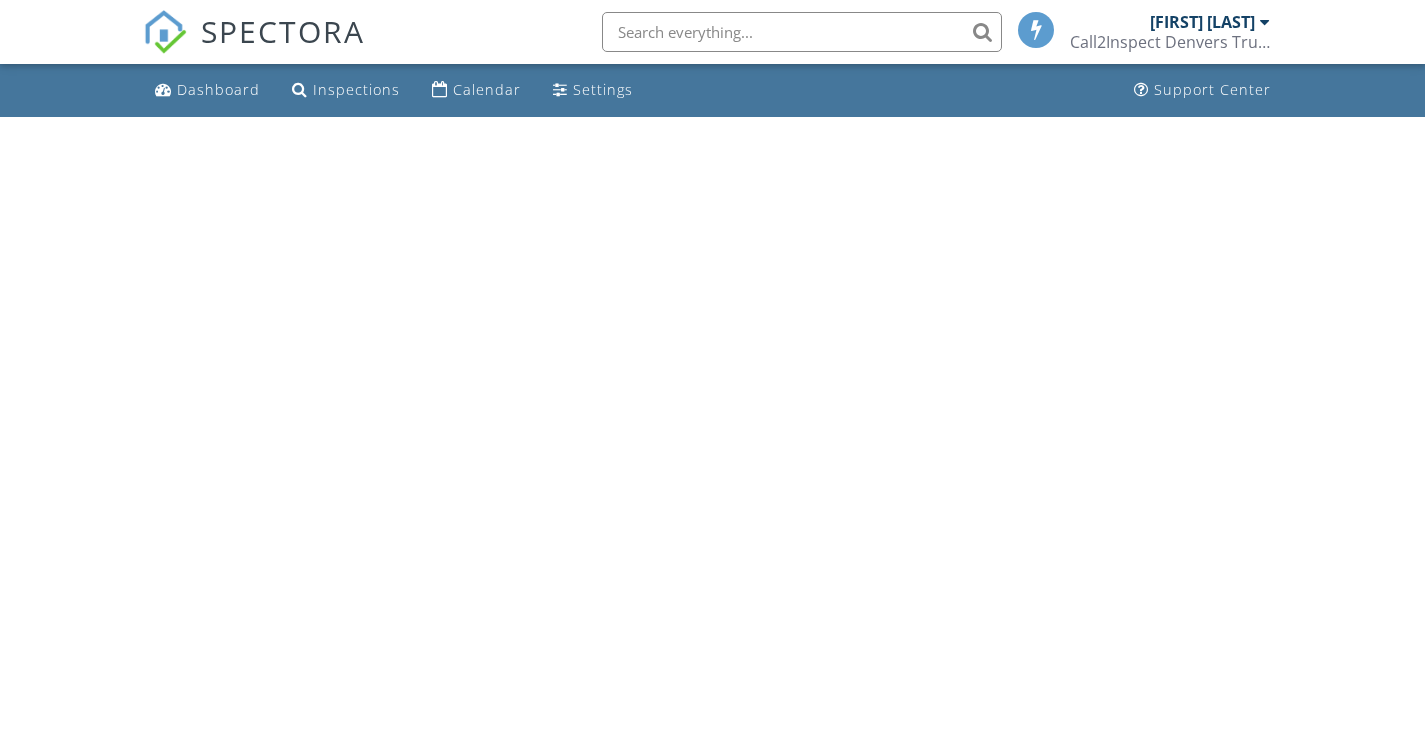 scroll, scrollTop: 0, scrollLeft: 0, axis: both 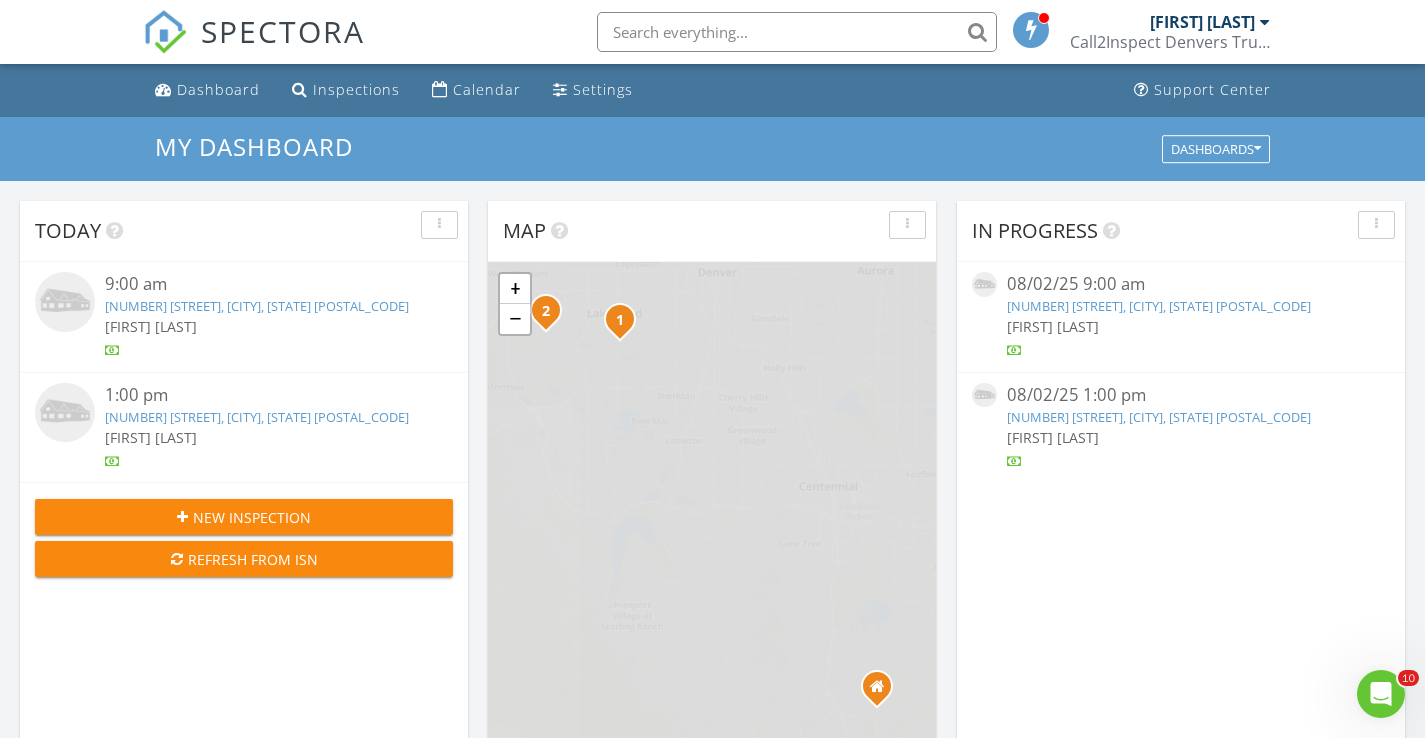 click on "7400 W Oregon Dr, Lakewood, CO 80232" at bounding box center (257, 306) 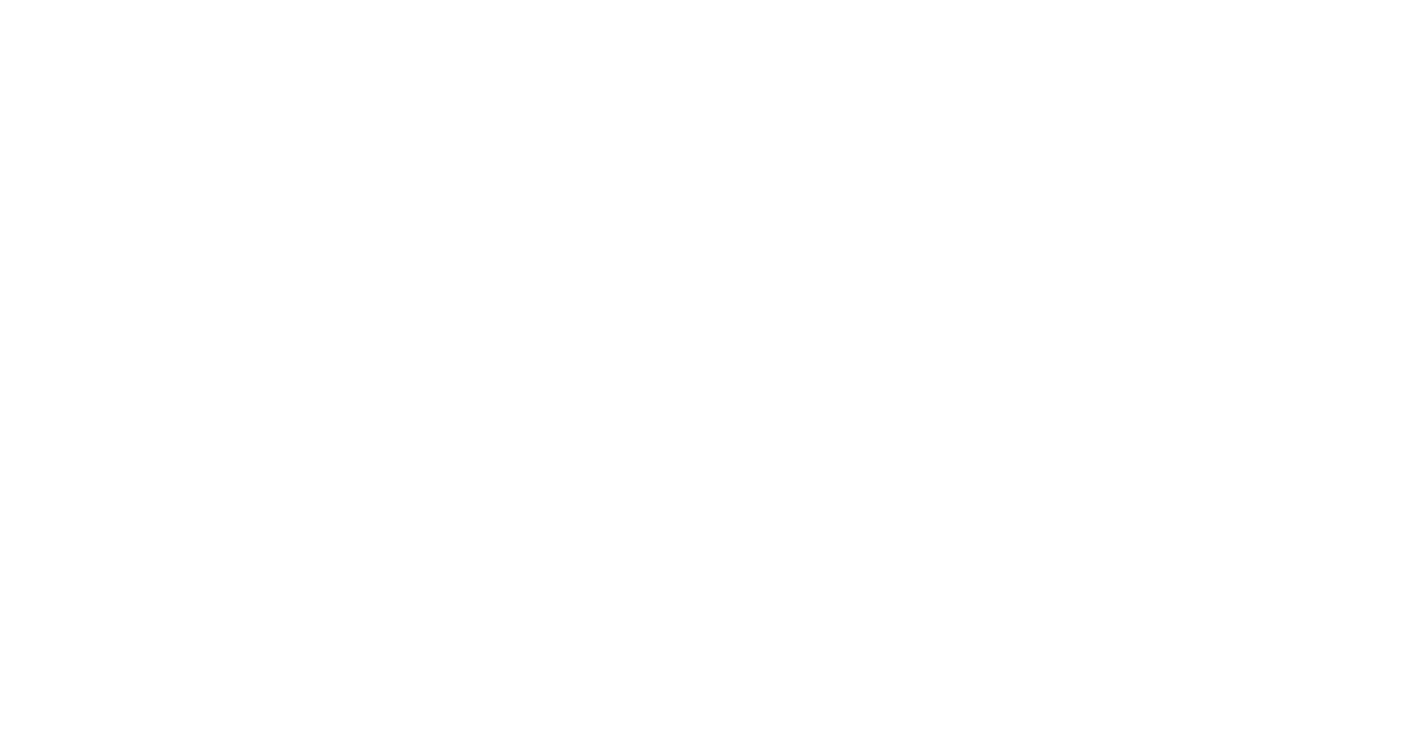 scroll, scrollTop: 0, scrollLeft: 0, axis: both 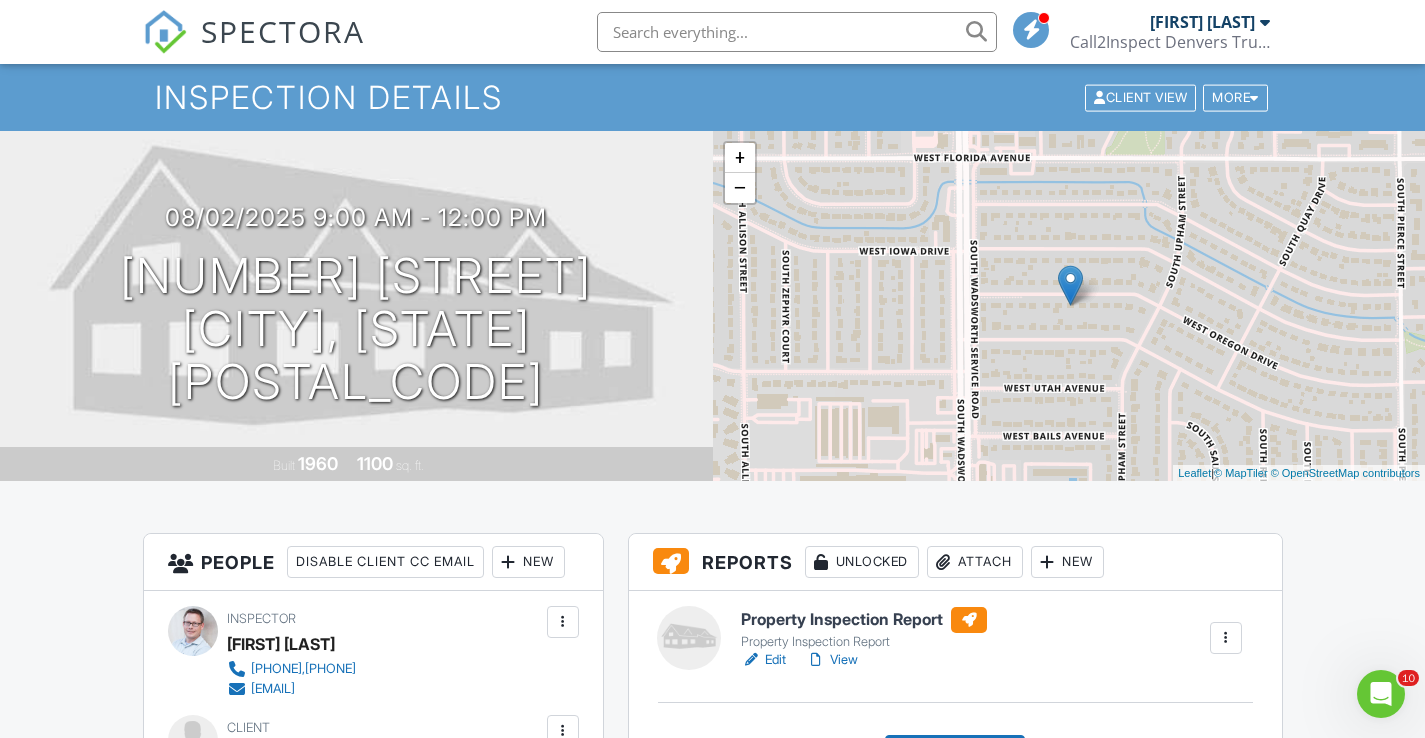 click on "Property Inspection Report" at bounding box center (864, 620) 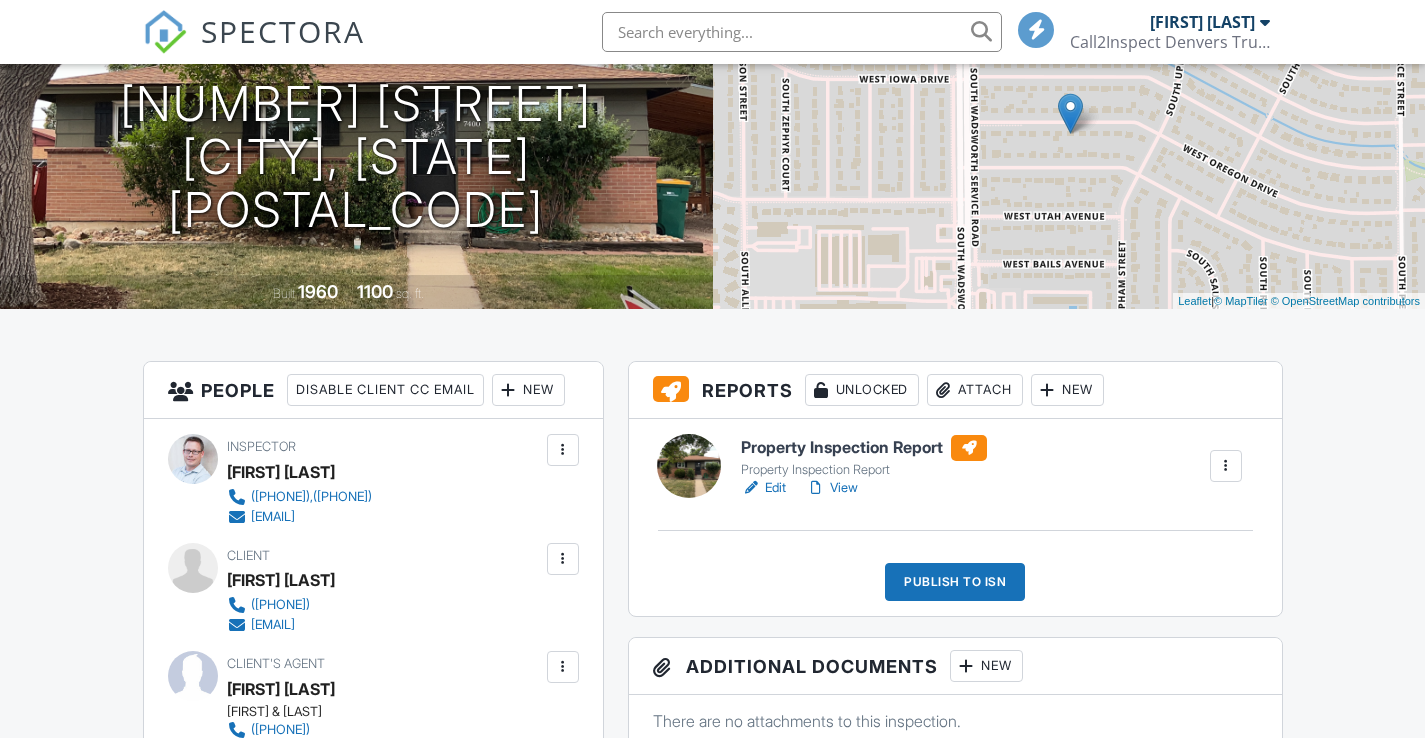 scroll, scrollTop: 225, scrollLeft: 0, axis: vertical 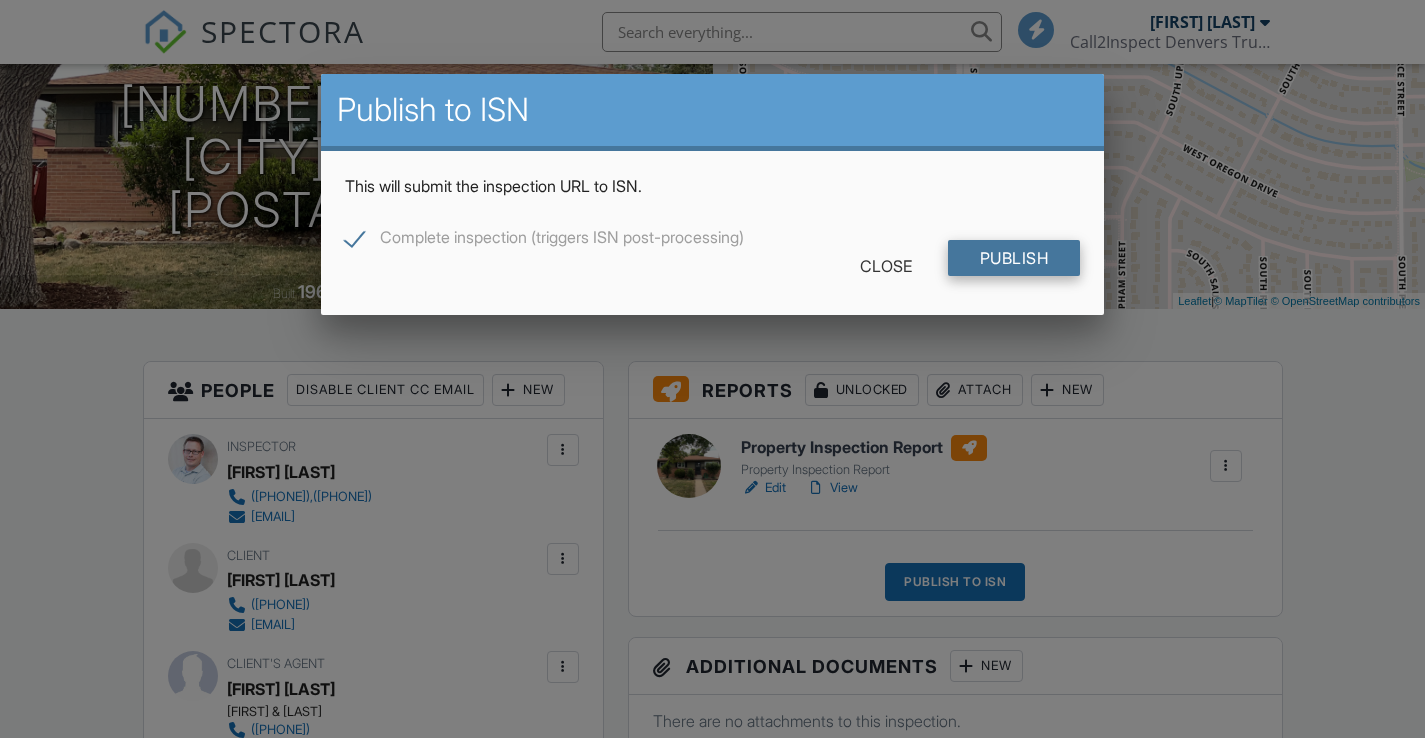click on "Publish" at bounding box center (1014, 258) 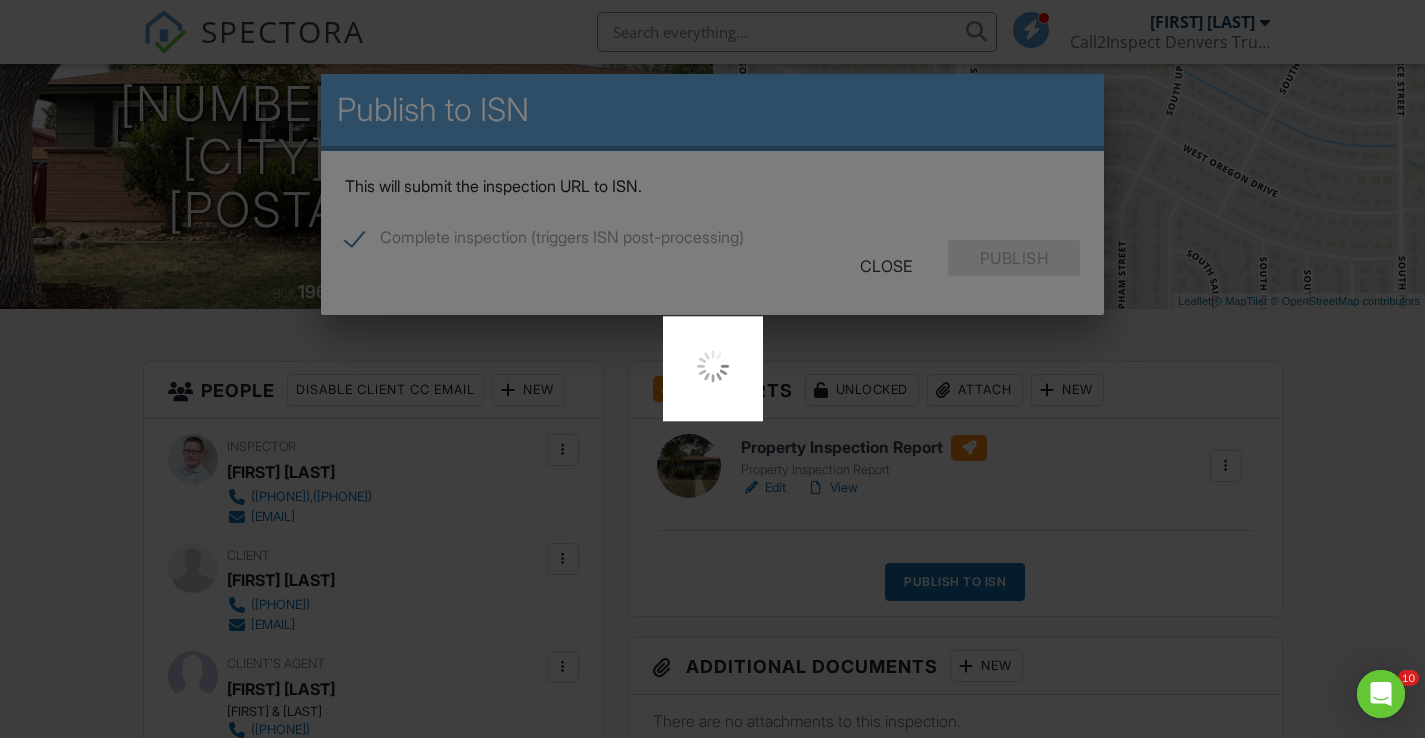 scroll, scrollTop: 0, scrollLeft: 0, axis: both 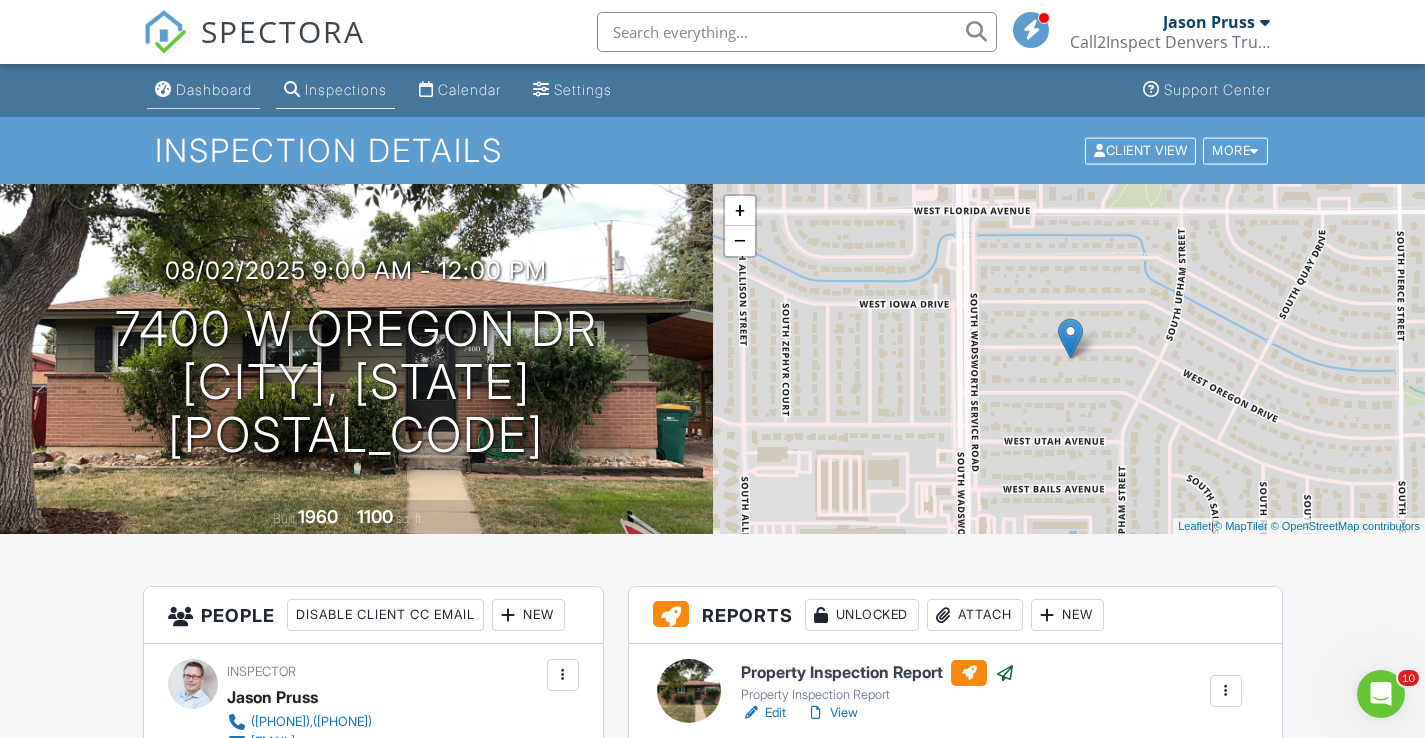 click on "Dashboard" at bounding box center [214, 89] 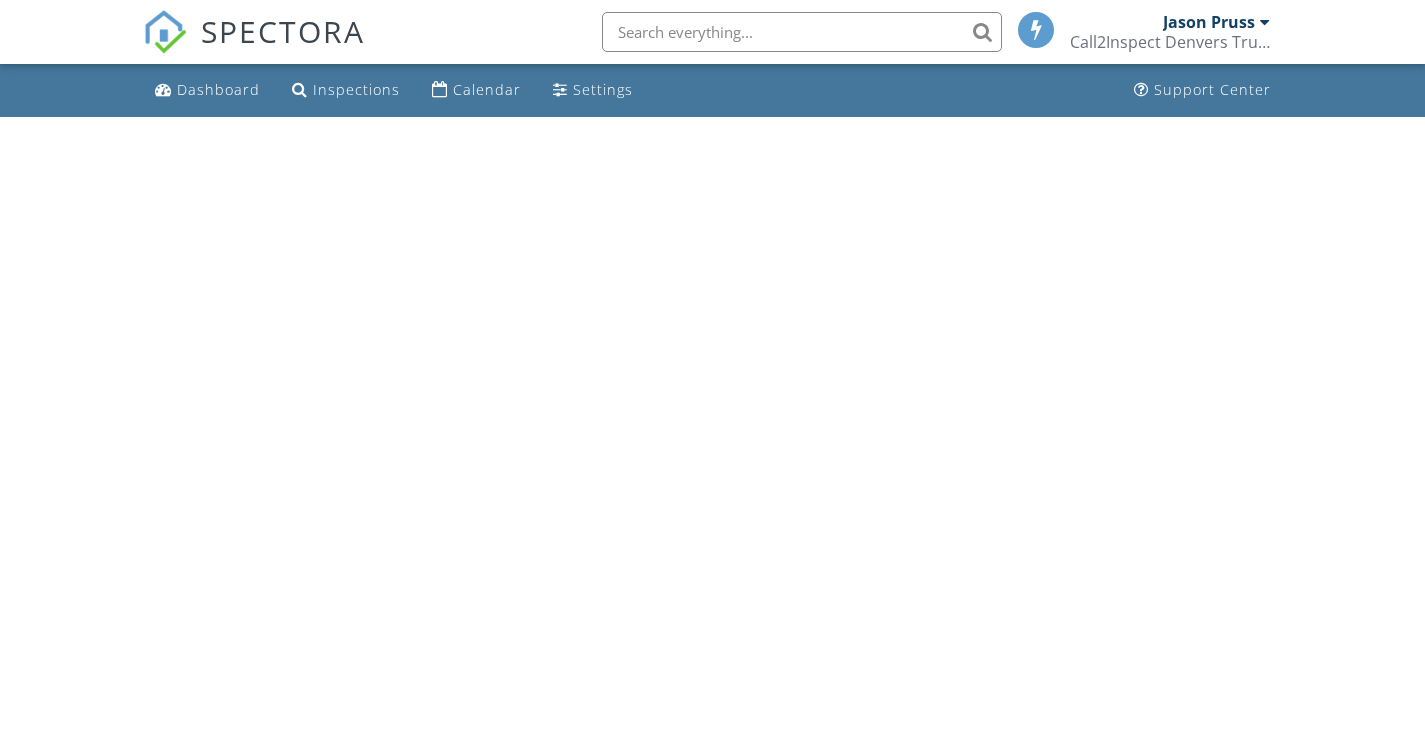 scroll, scrollTop: 0, scrollLeft: 0, axis: both 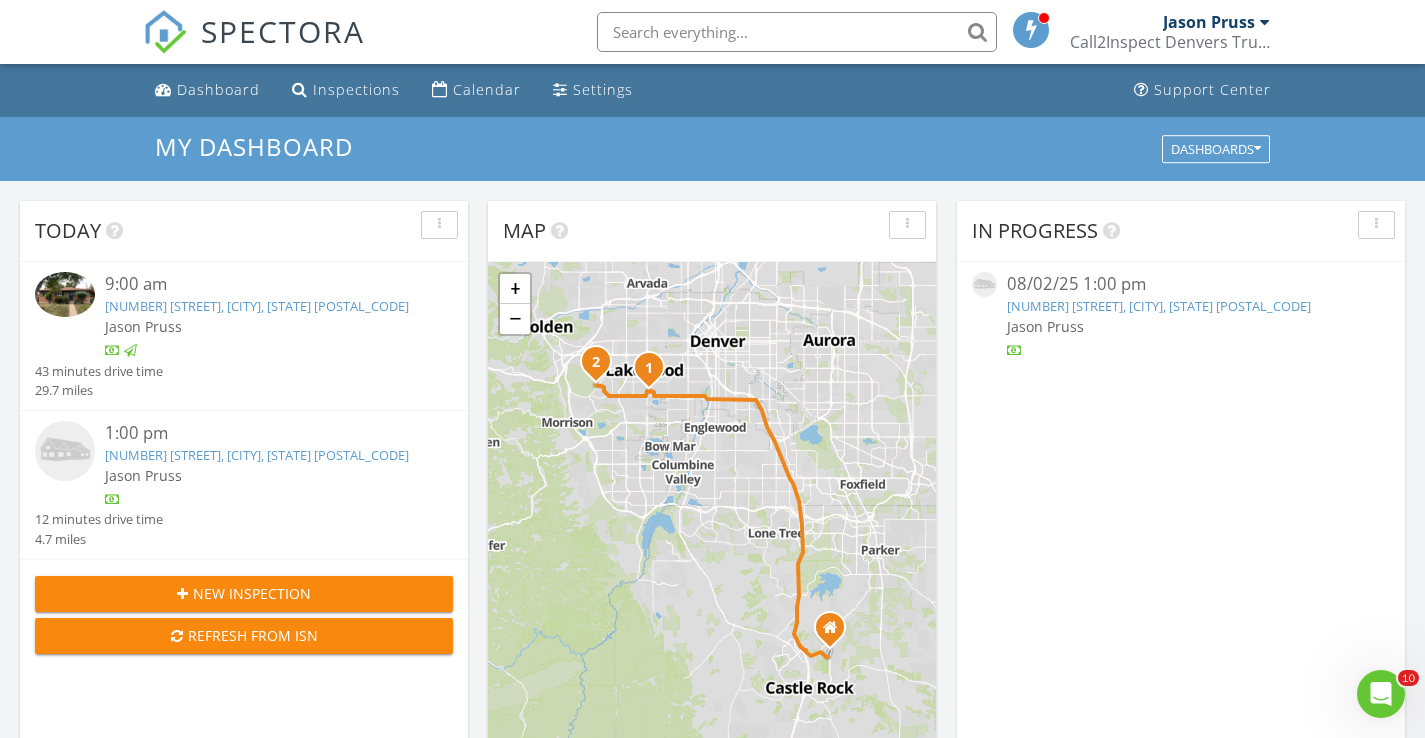 click on "1280 S Foothill Dr, Lakewood, CO 80228" at bounding box center [257, 455] 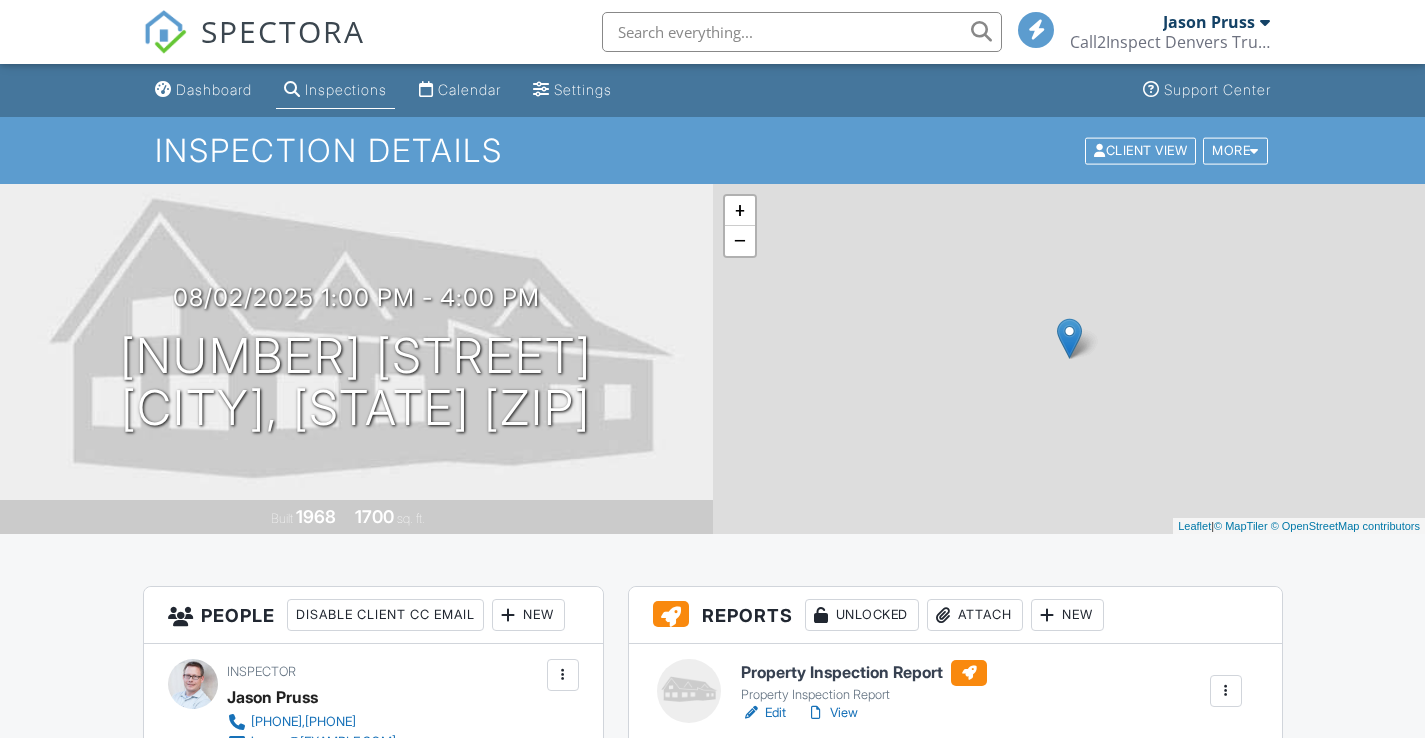 scroll, scrollTop: 0, scrollLeft: 0, axis: both 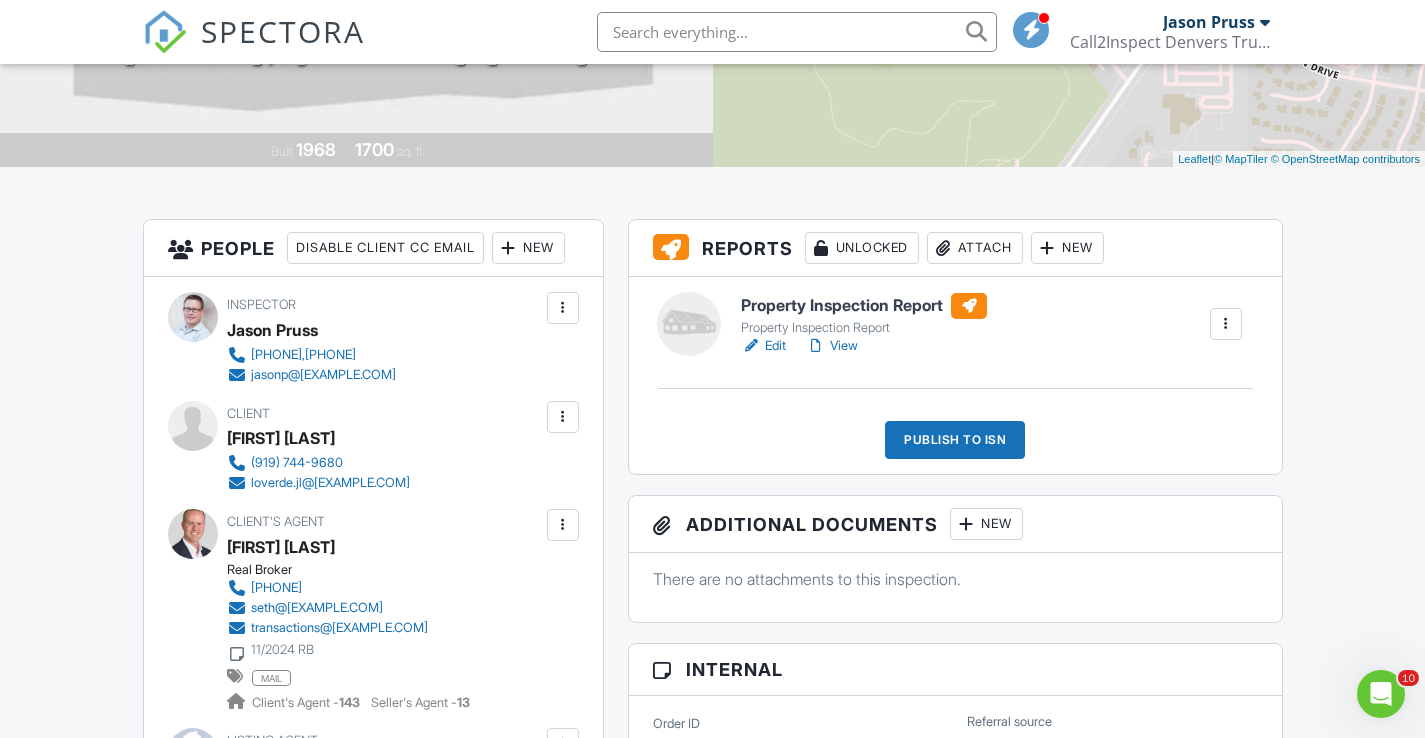 click on "Property Inspection Report" at bounding box center (864, 306) 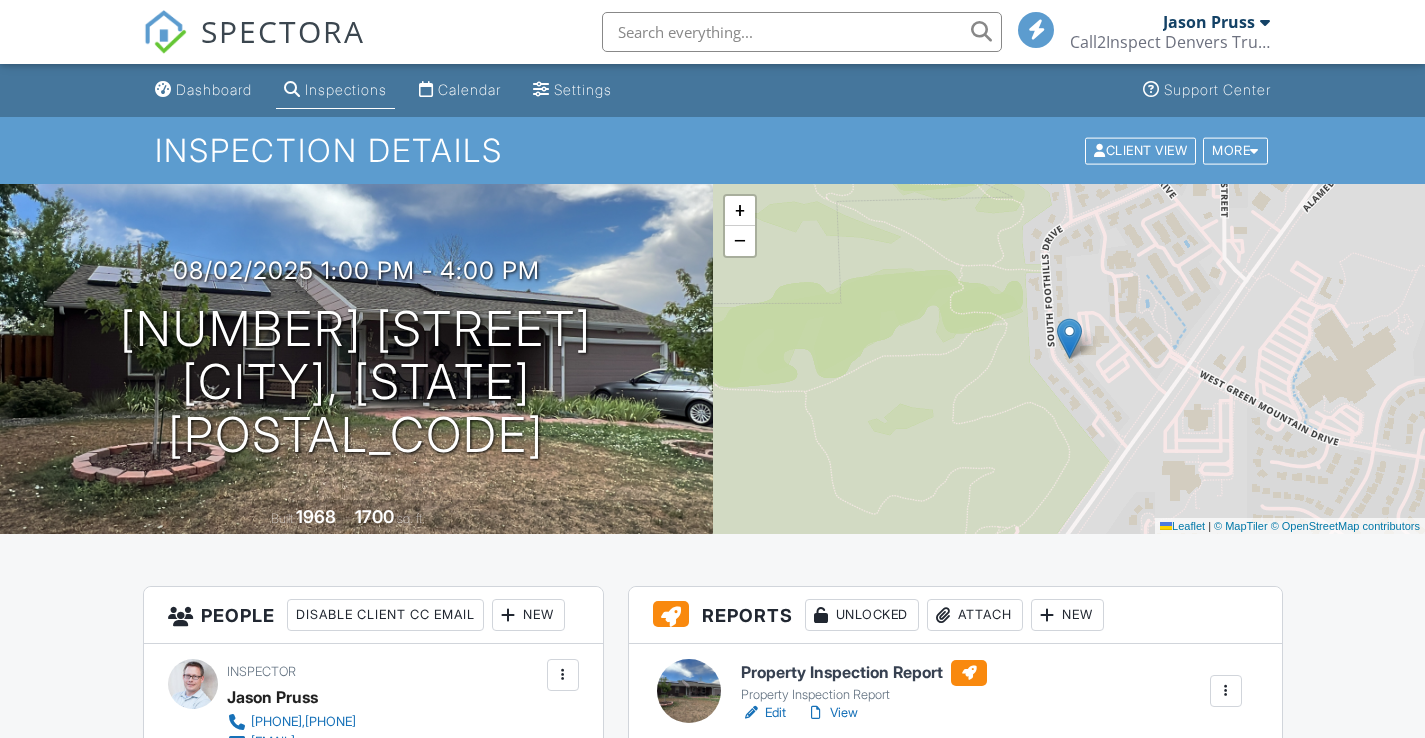 scroll, scrollTop: 0, scrollLeft: 0, axis: both 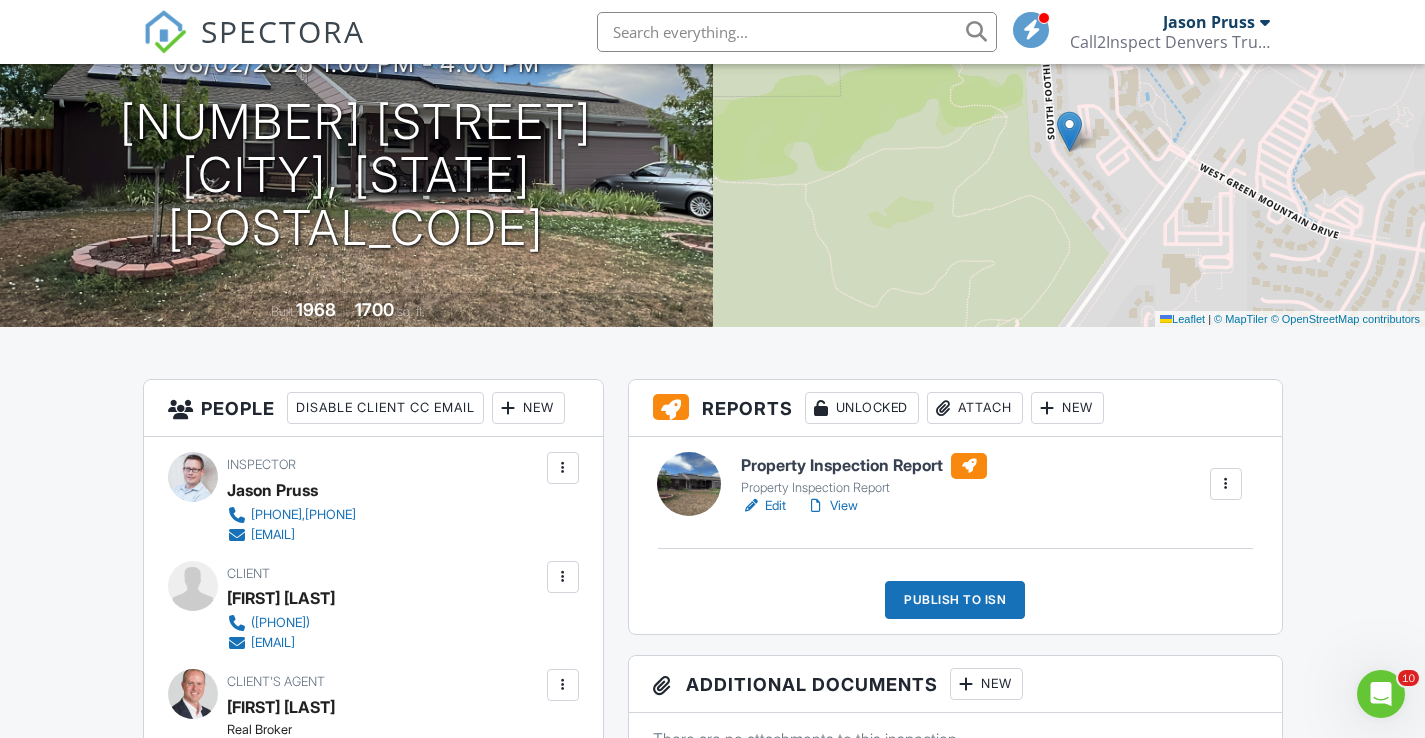 click on "Publish to ISN" at bounding box center (955, 600) 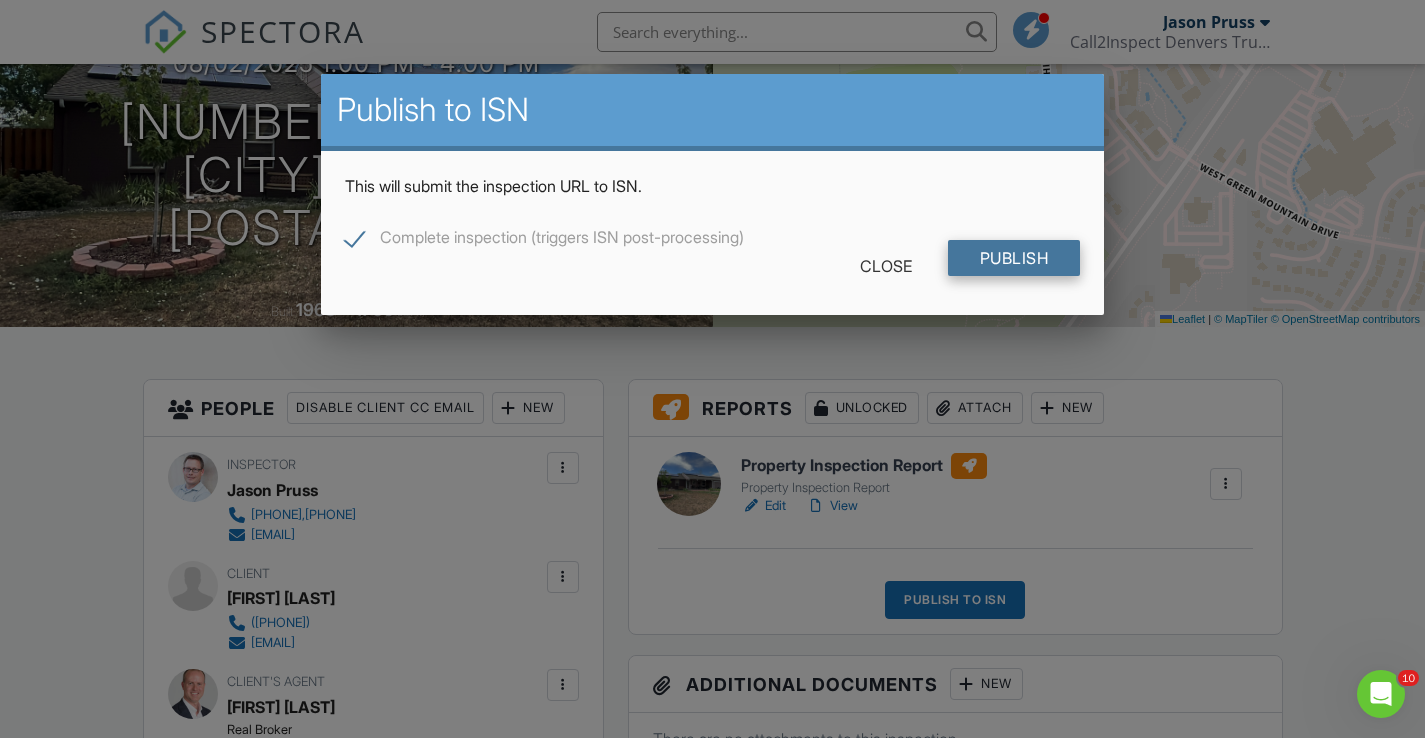 click on "Publish" at bounding box center (1014, 258) 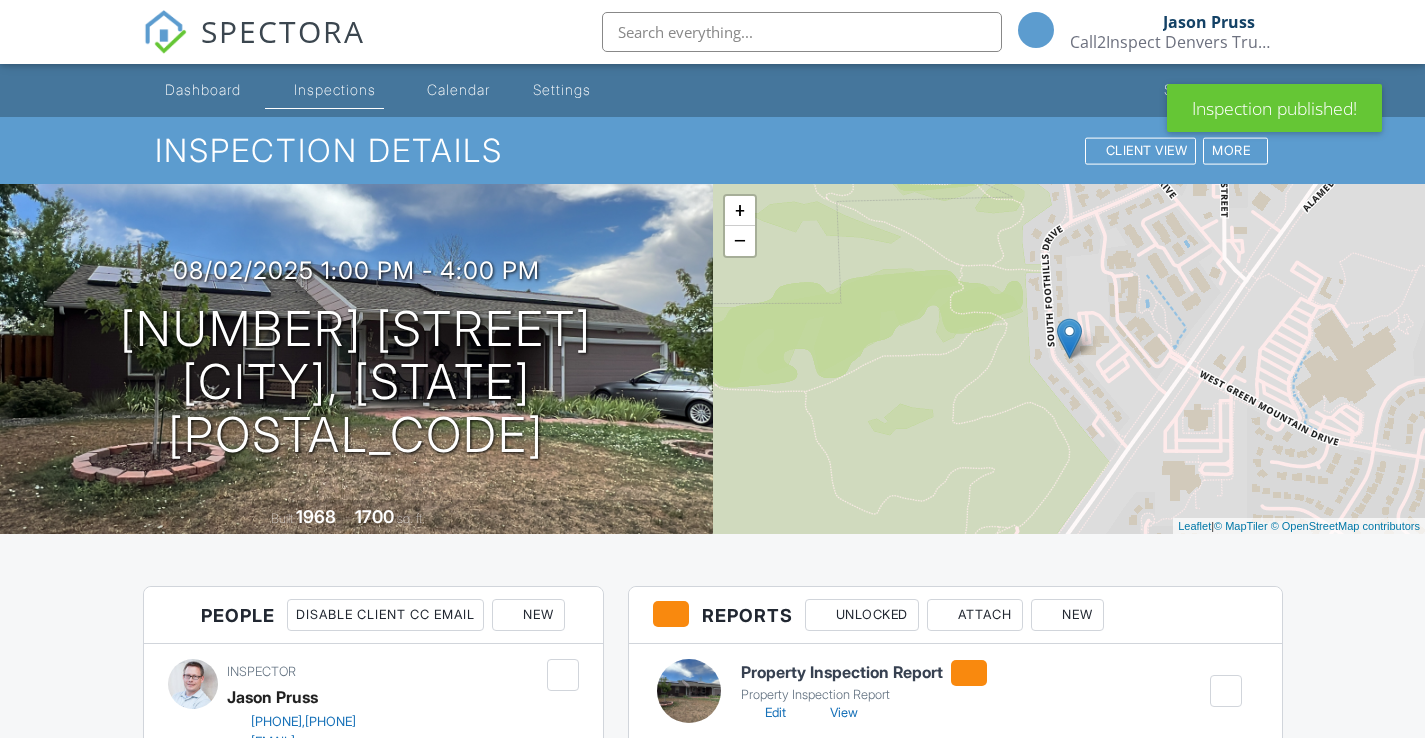 scroll, scrollTop: 0, scrollLeft: 0, axis: both 